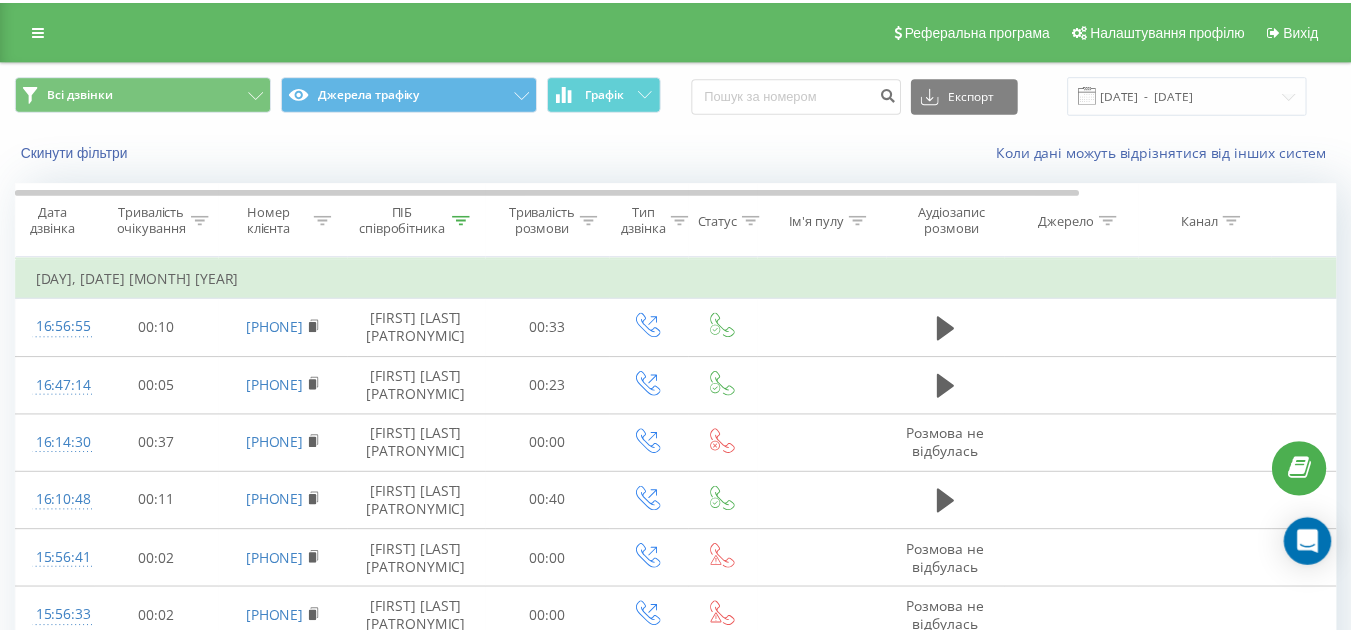 scroll, scrollTop: 0, scrollLeft: 0, axis: both 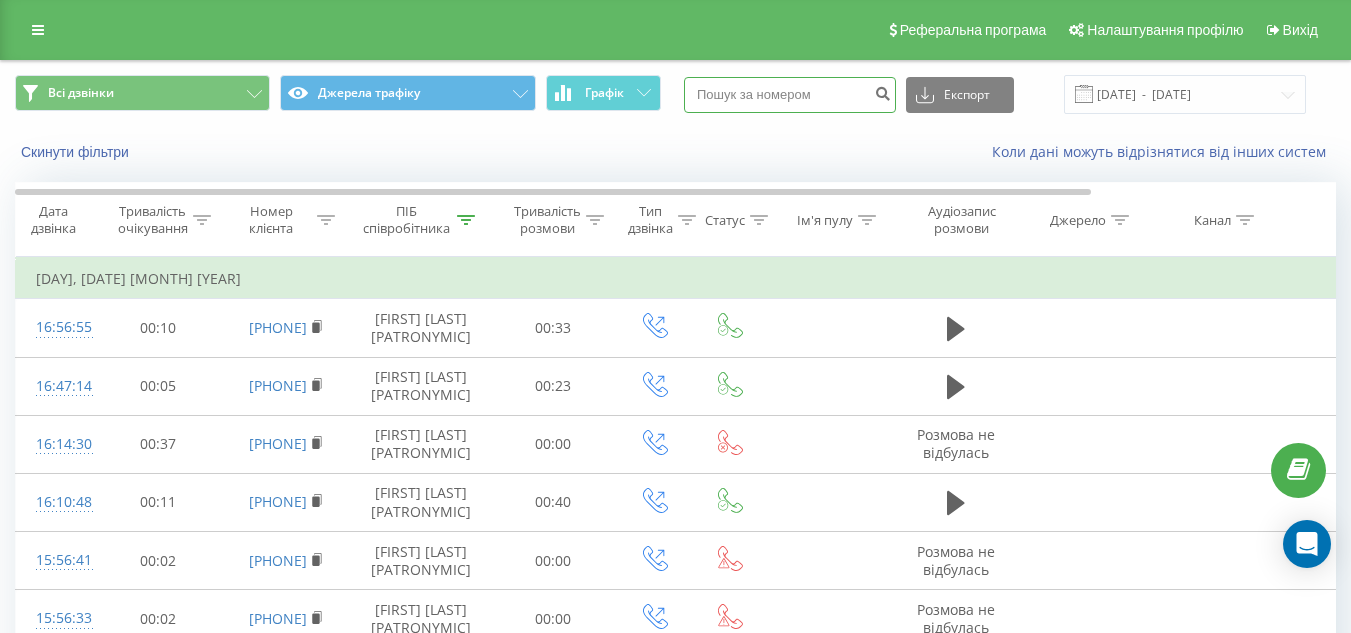 click at bounding box center (790, 95) 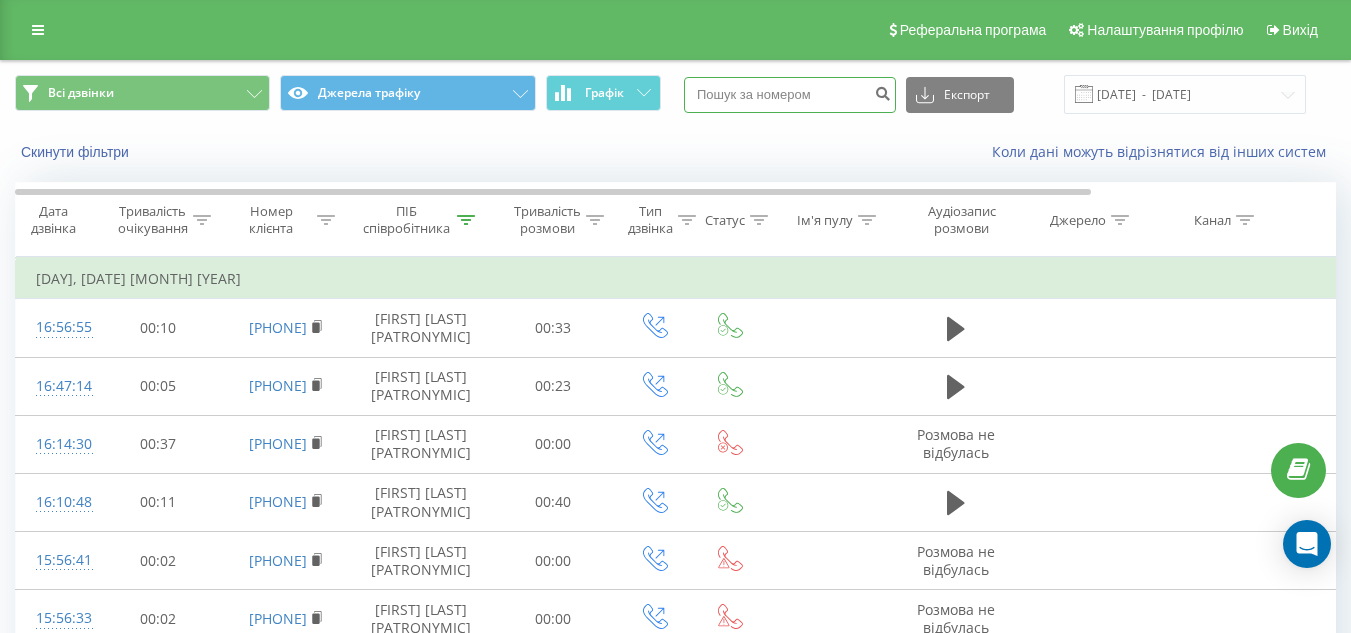 paste on "+380 73 181 7365" 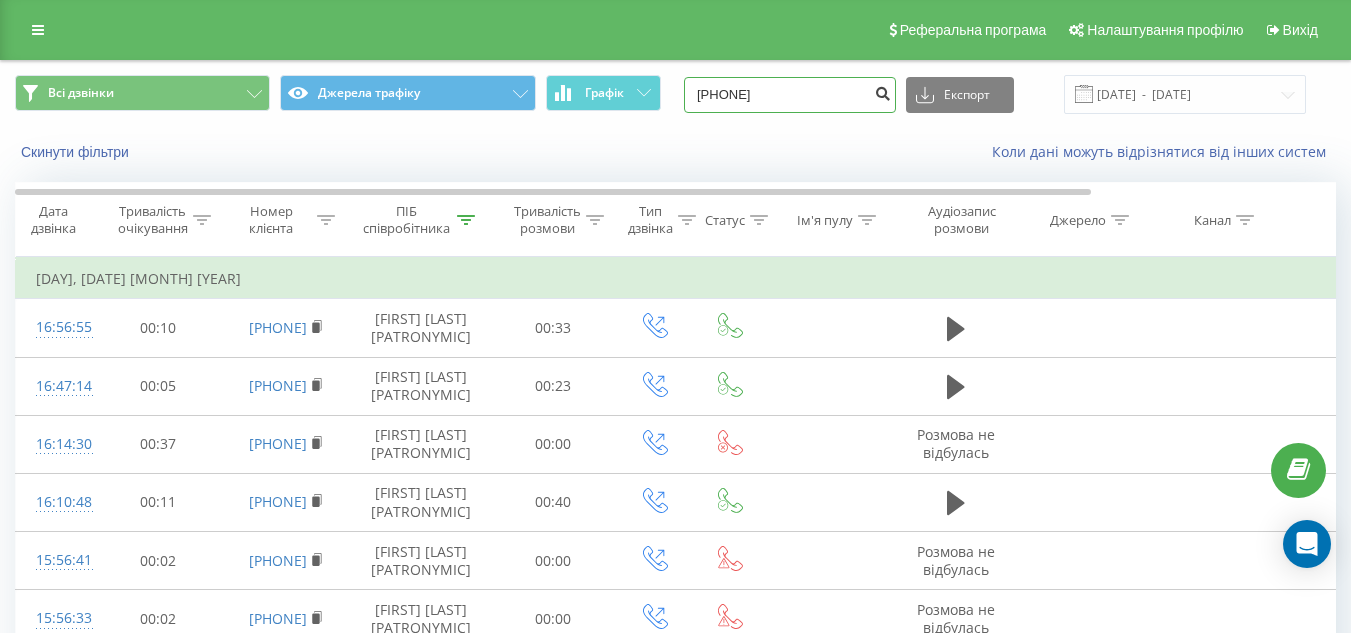 type on "+380 73 181 7365" 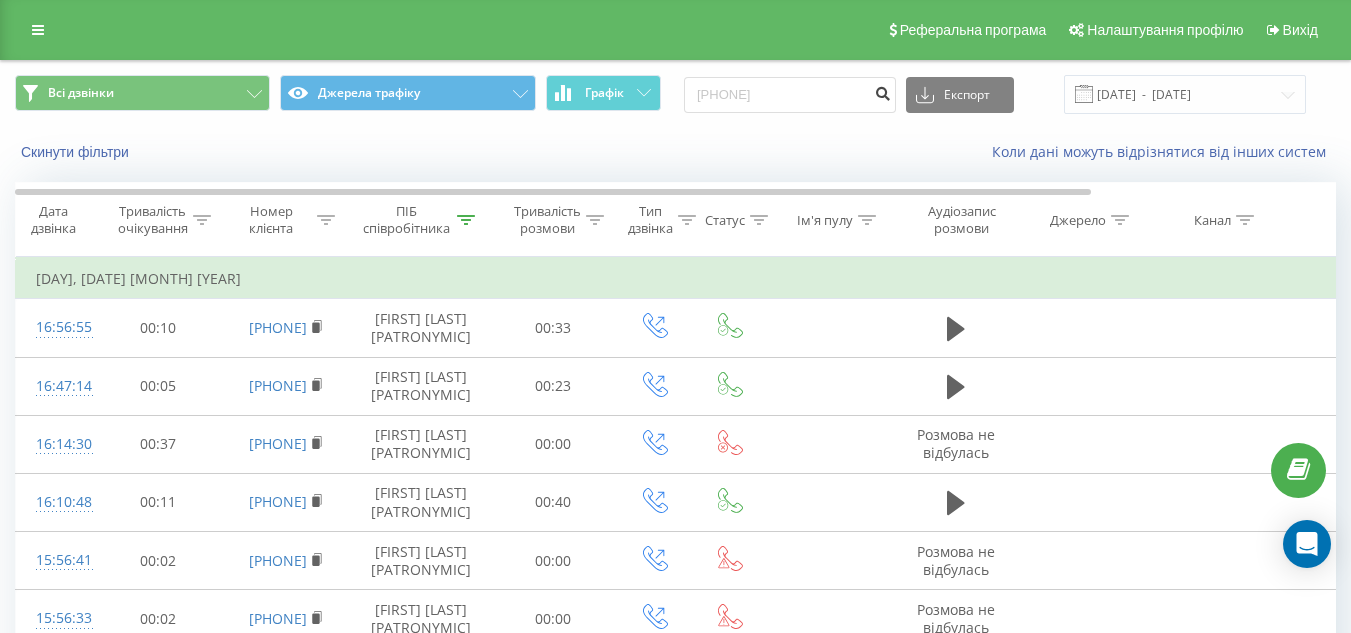 click at bounding box center [882, 91] 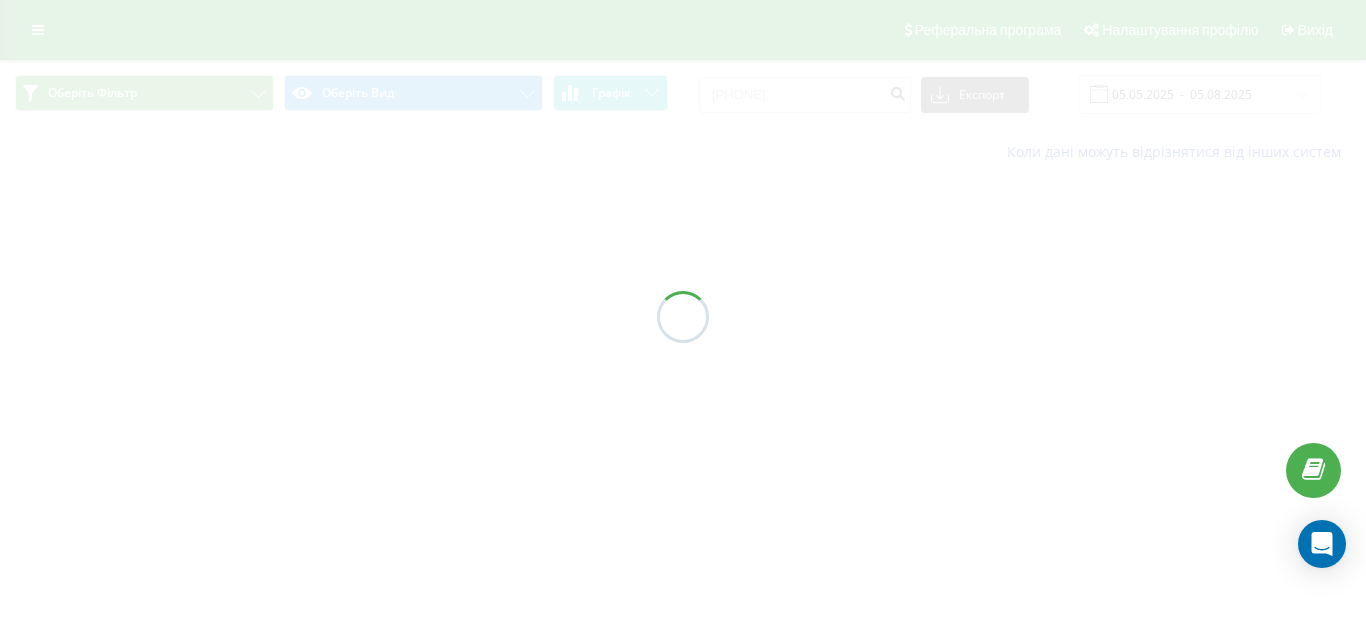 scroll, scrollTop: 0, scrollLeft: 0, axis: both 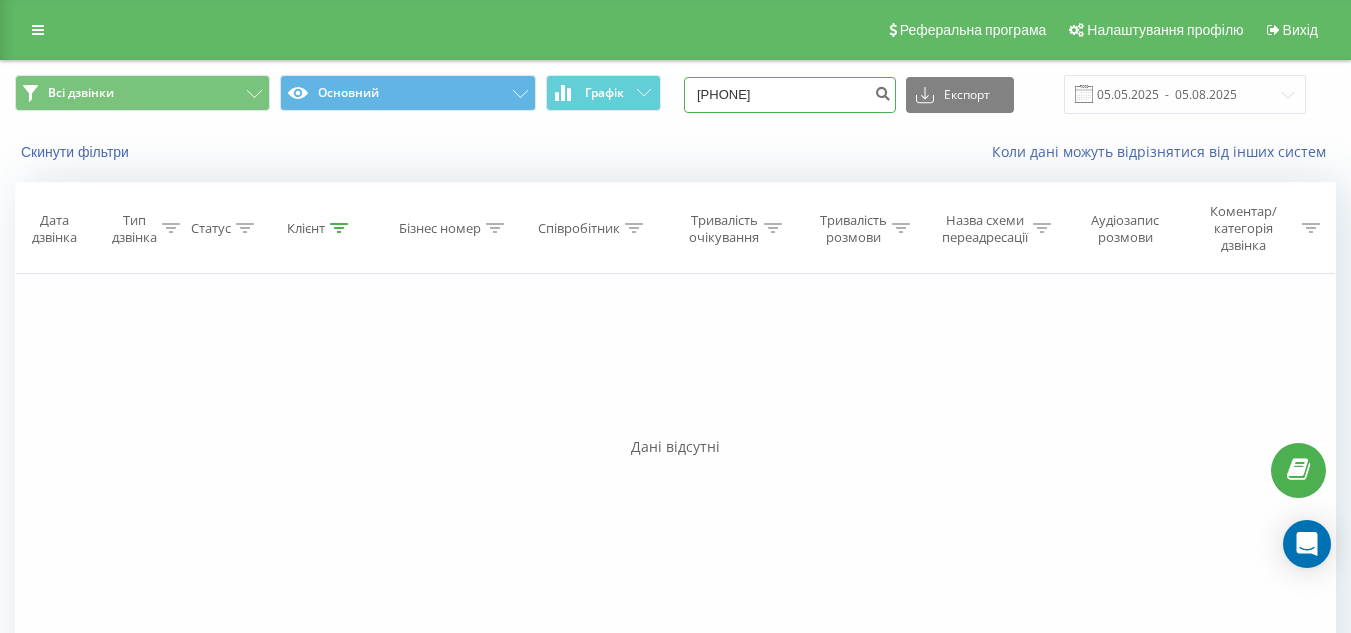 click on "+380731817365" at bounding box center (790, 95) 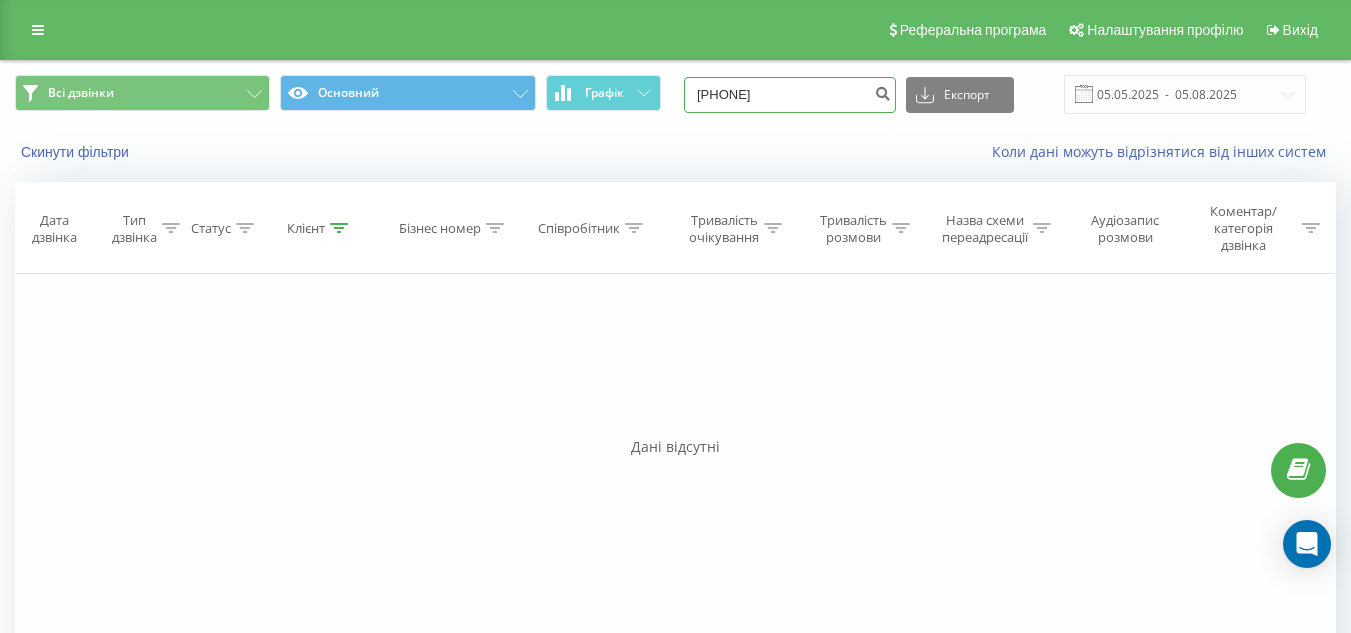 type on "[PHONE]" 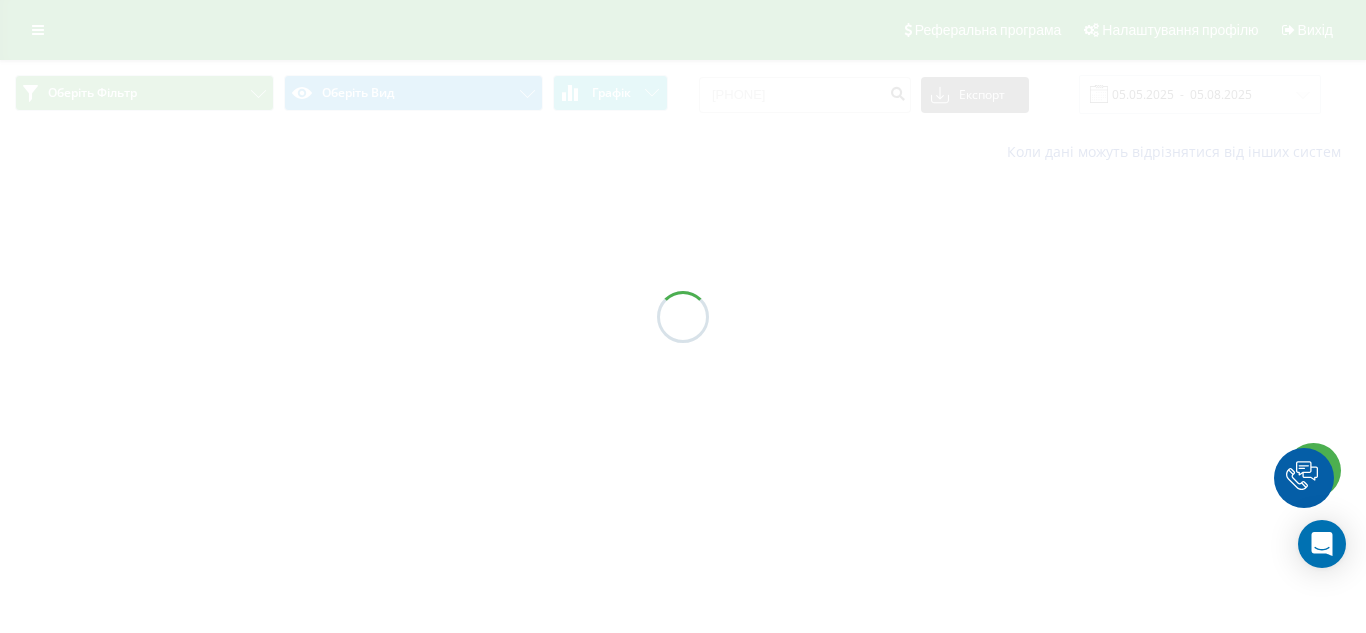 scroll, scrollTop: 0, scrollLeft: 0, axis: both 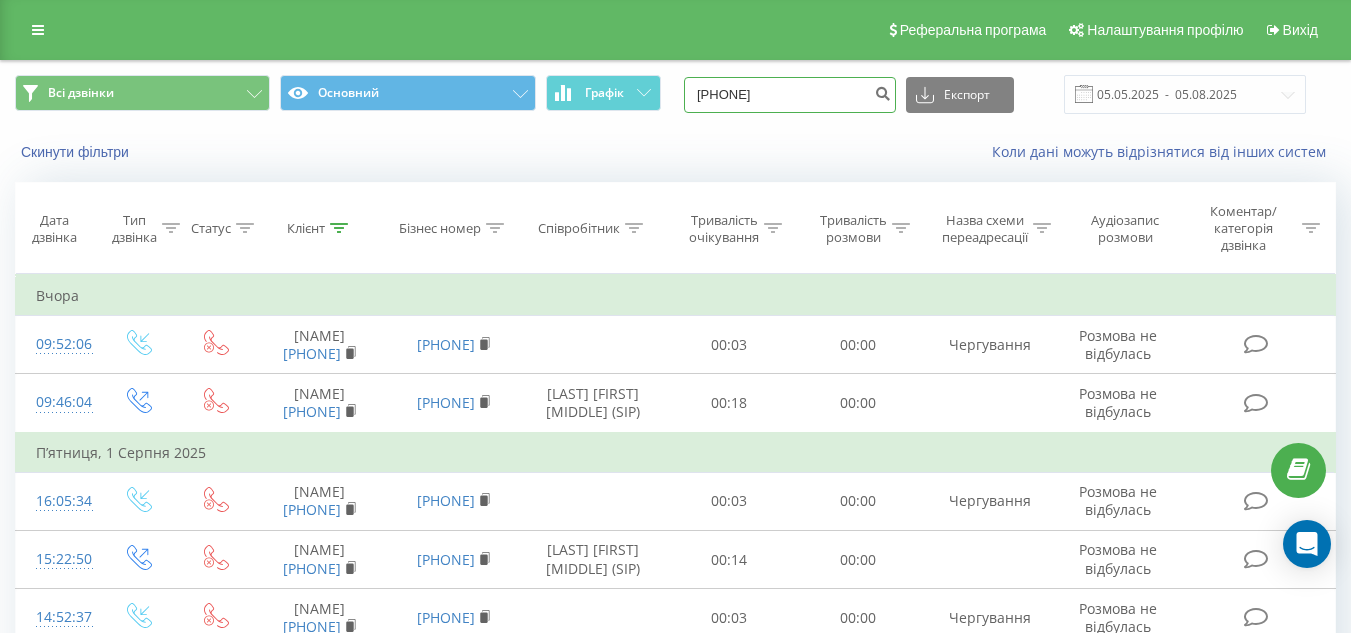 click on "[PHONE]" at bounding box center (790, 95) 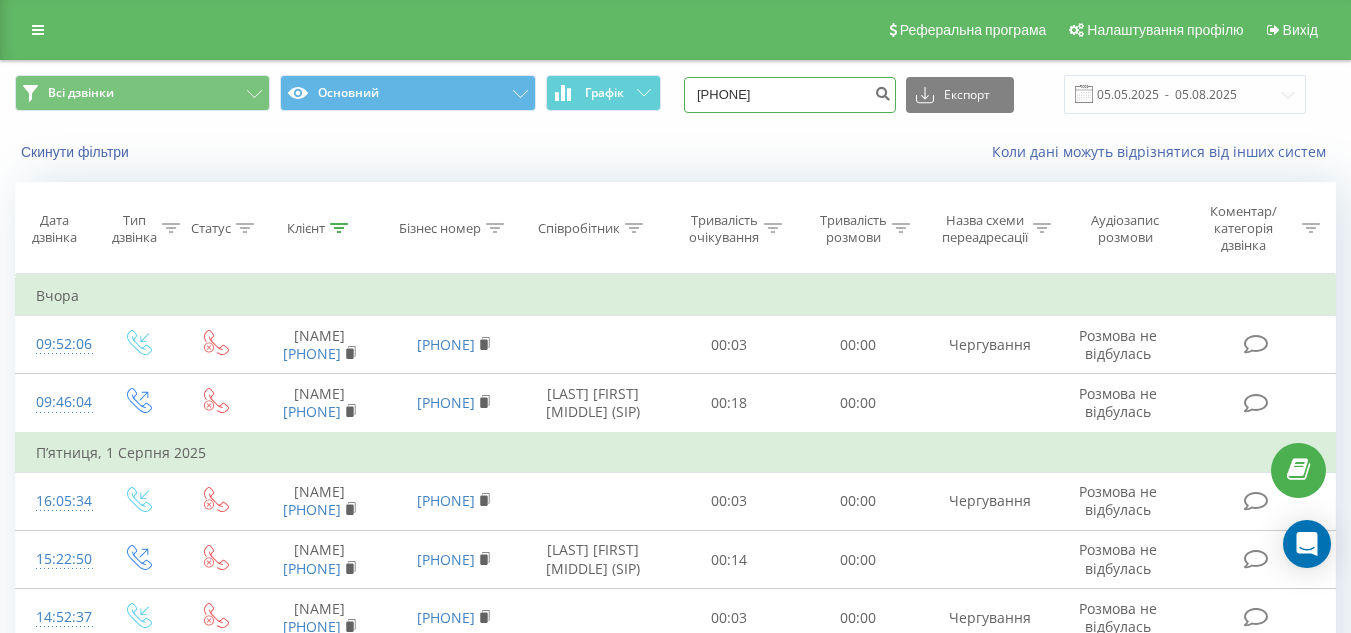 type on "067 675 78 07" 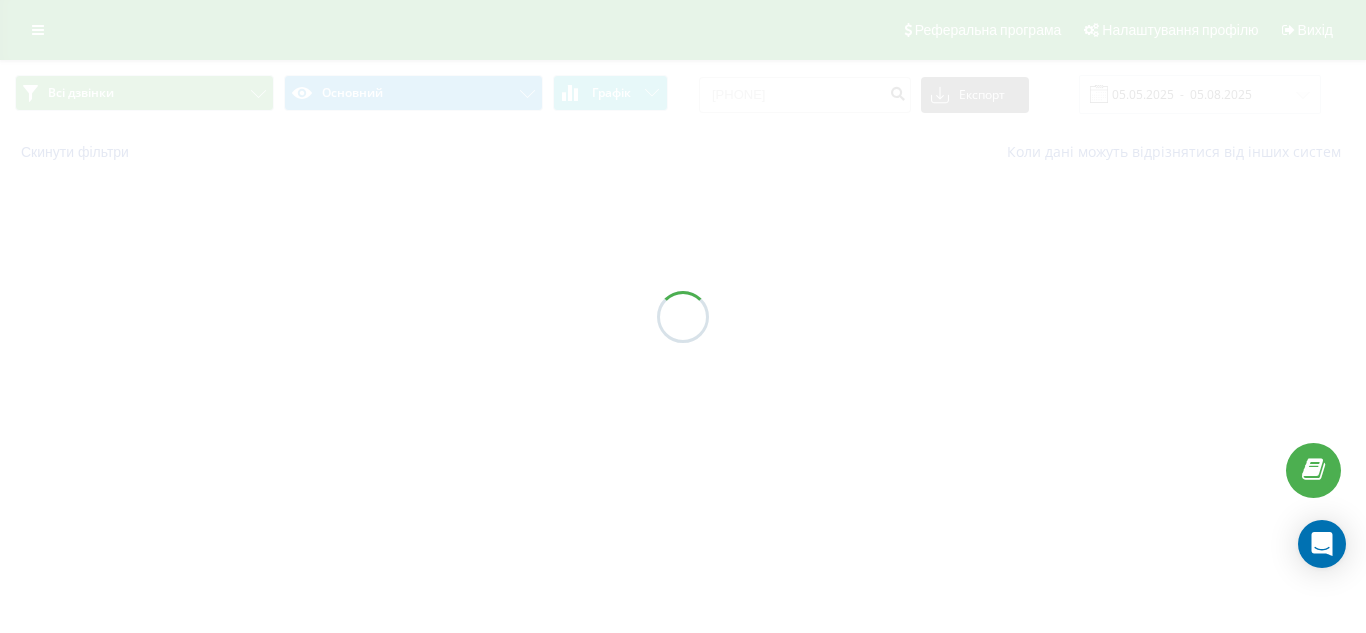 scroll, scrollTop: 0, scrollLeft: 0, axis: both 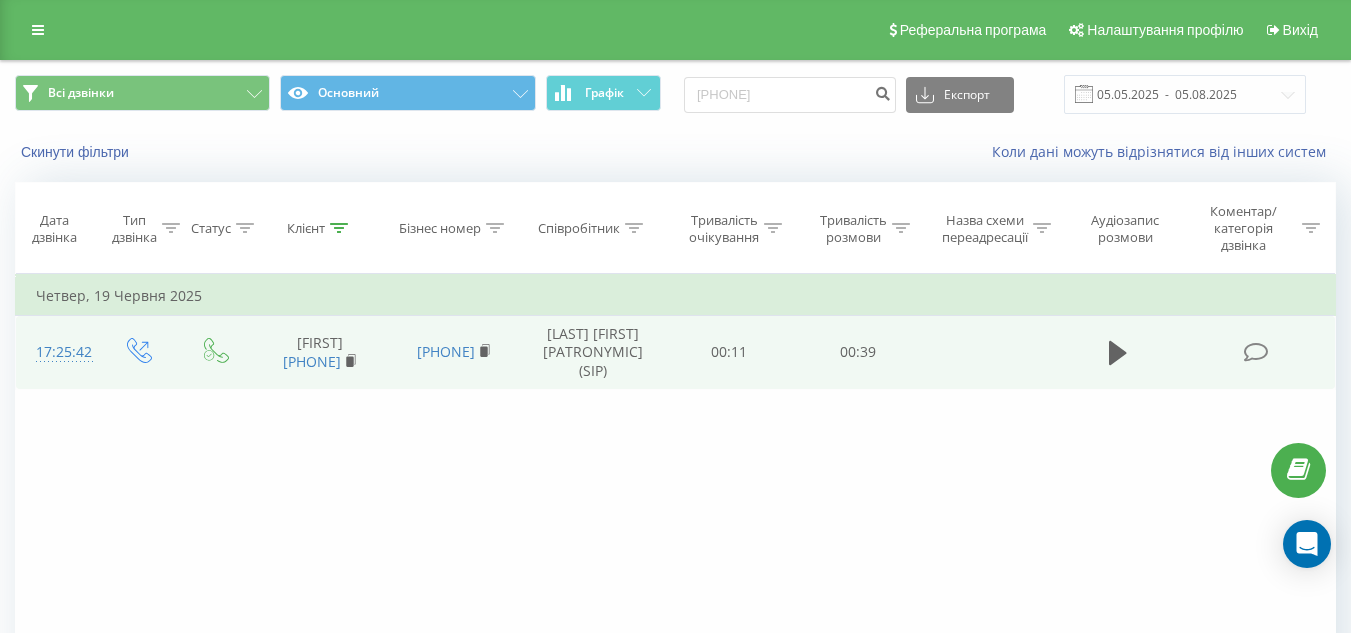 click at bounding box center [1119, 353] 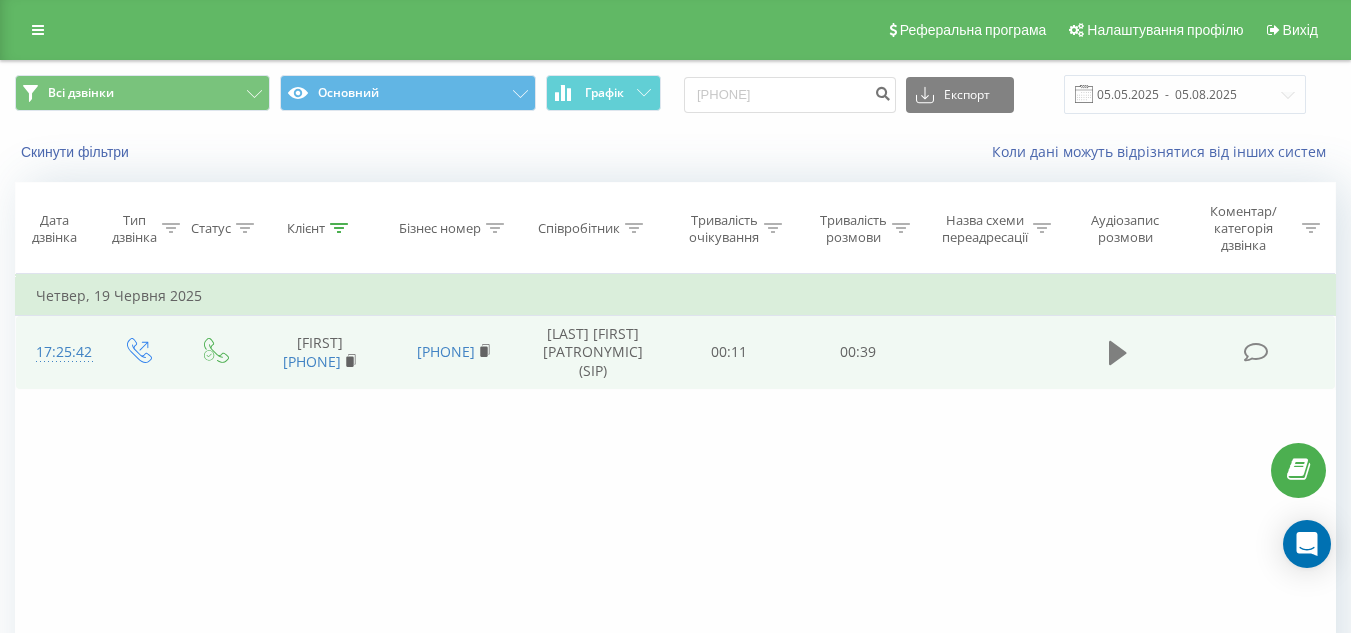 click 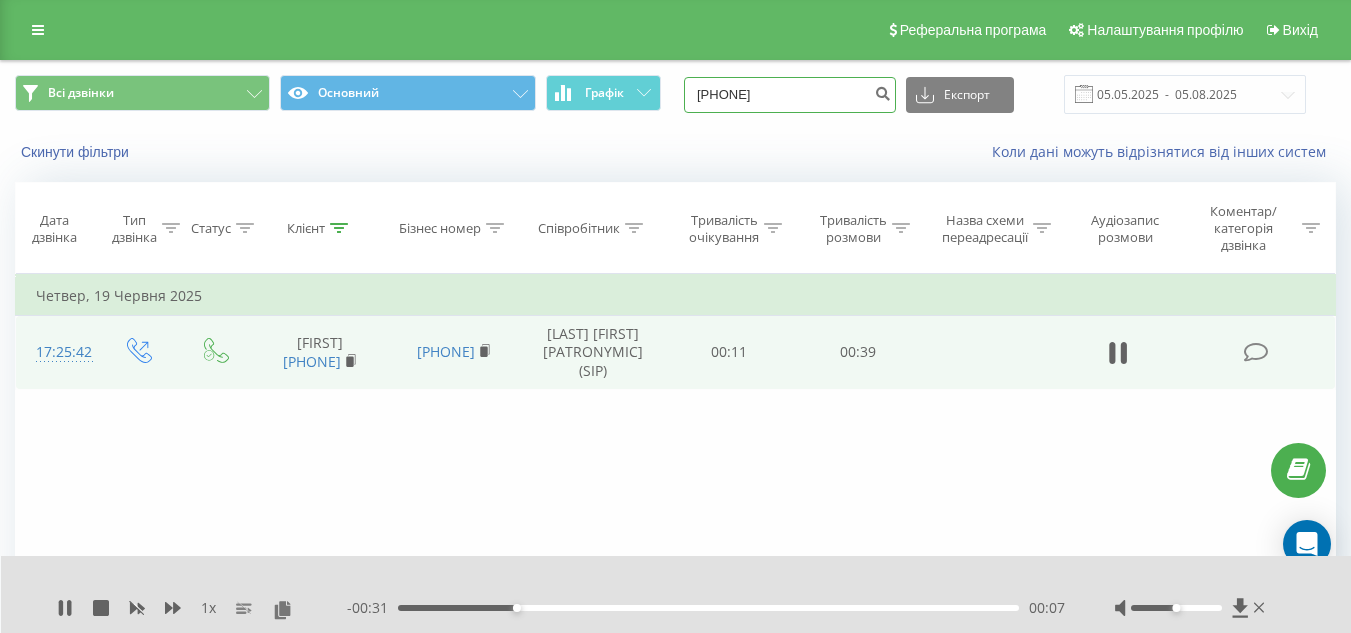 click on "0676757807" at bounding box center (790, 95) 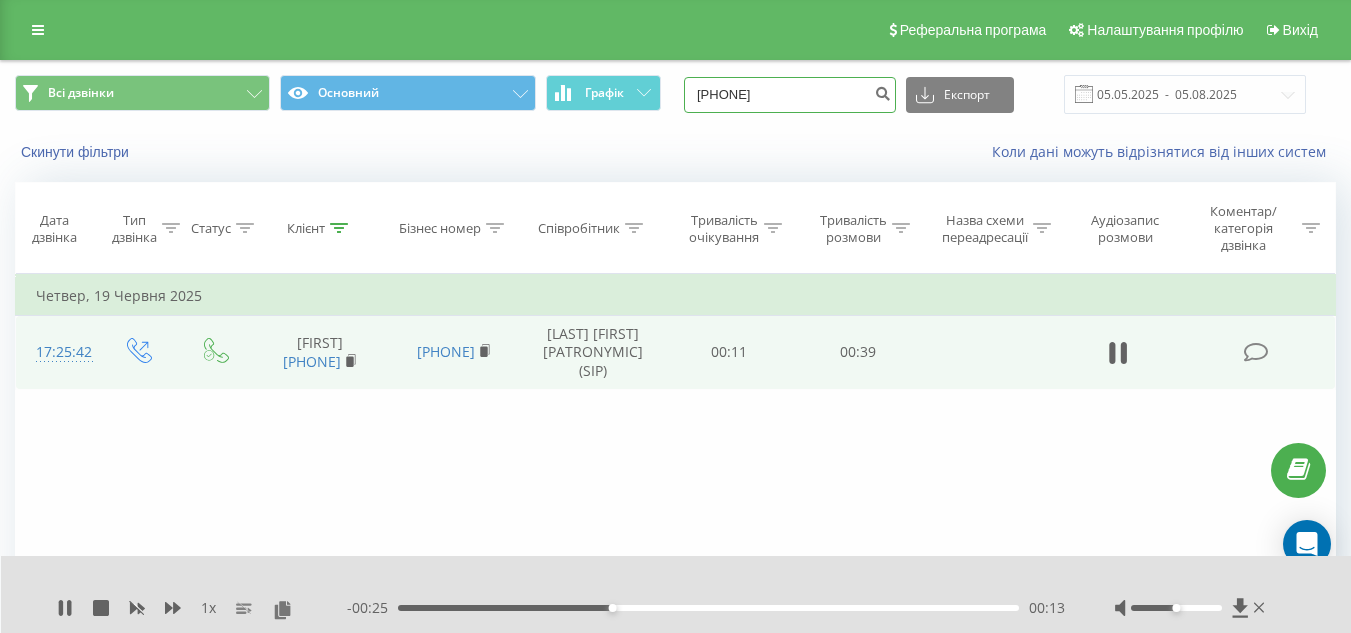 paste on "5599311" 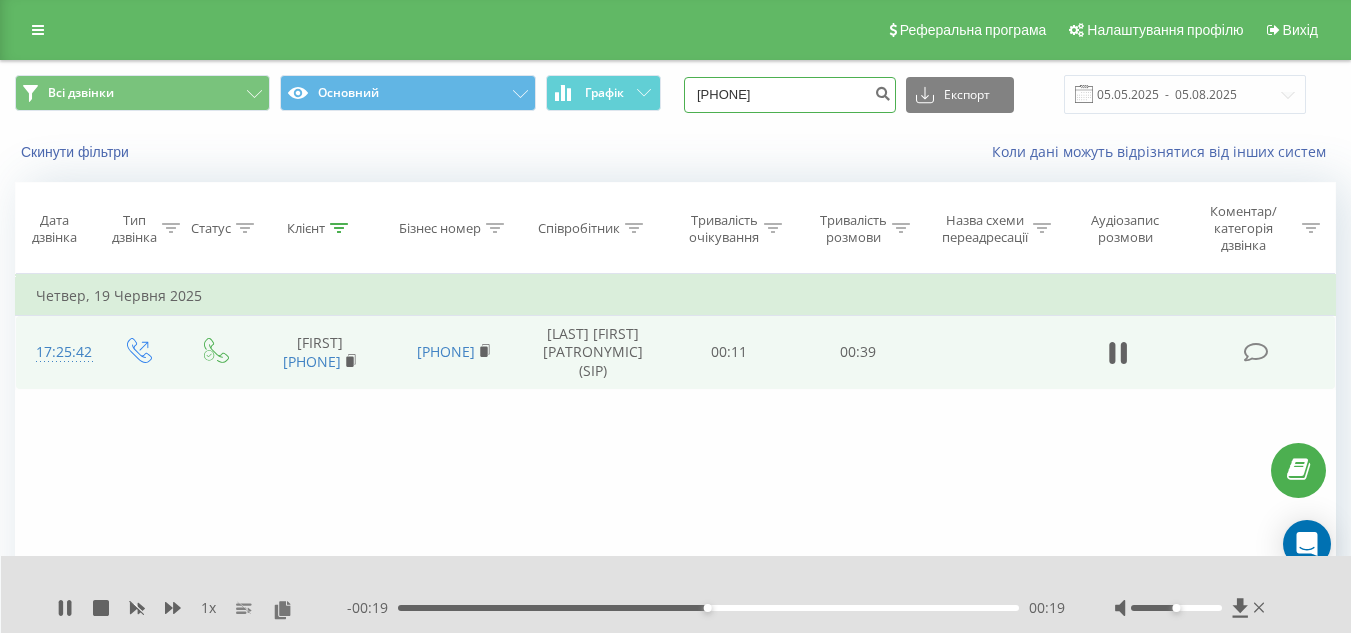 click on "[PHONE]" at bounding box center (790, 95) 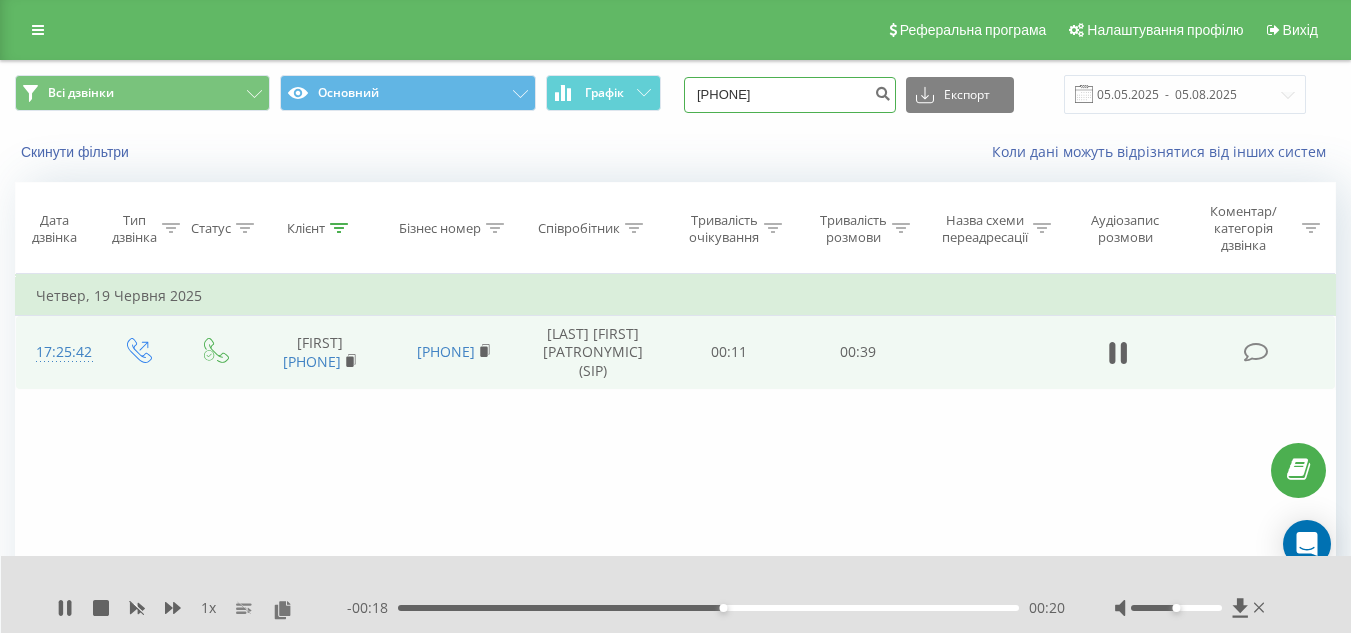 click on "[PHONE]" at bounding box center (790, 95) 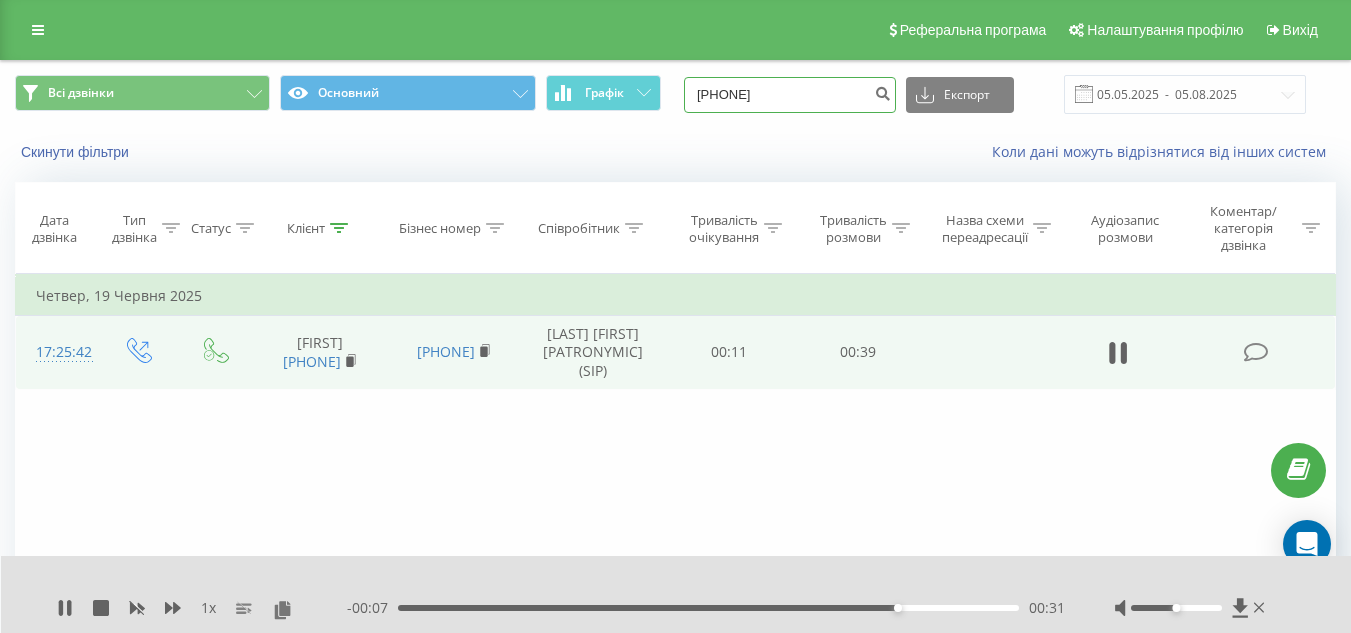 paste 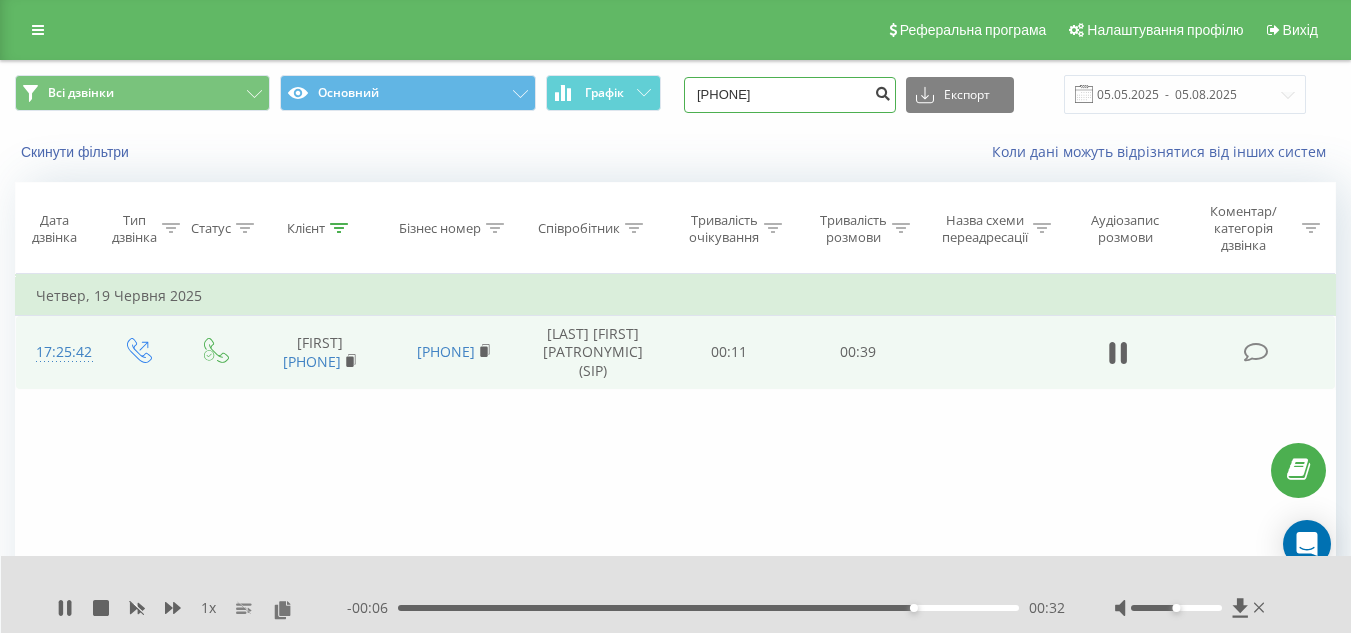 type on "[PHONE]" 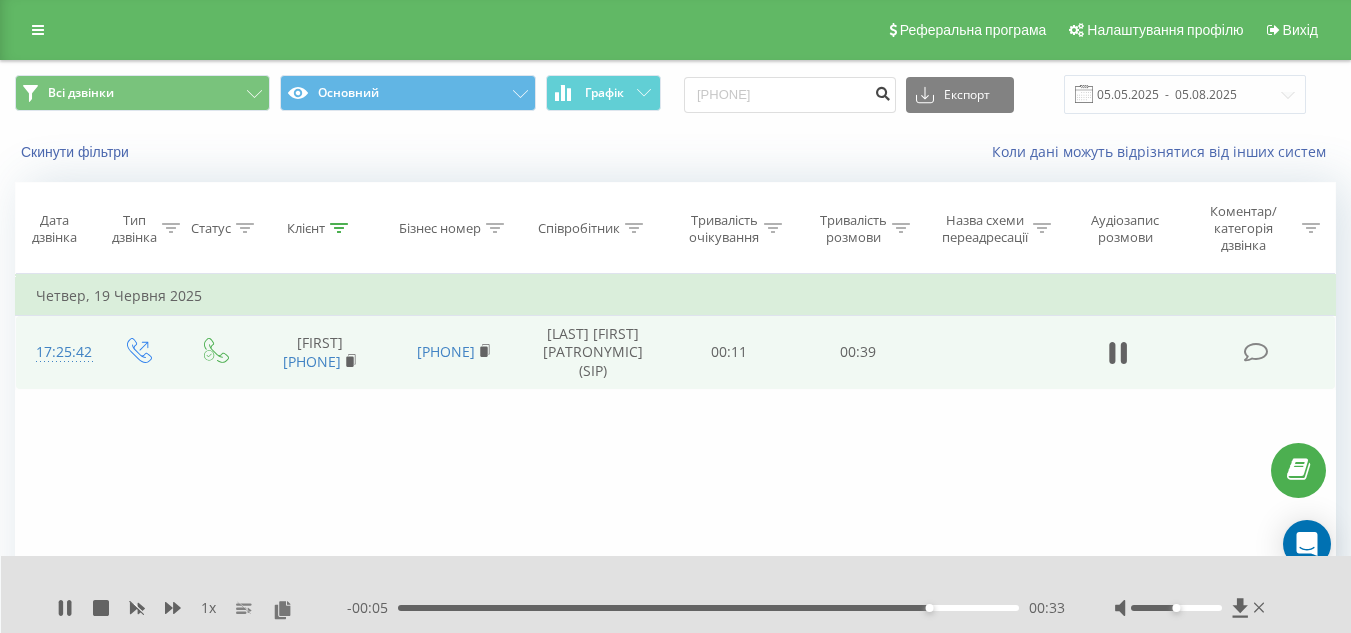 click at bounding box center (882, 91) 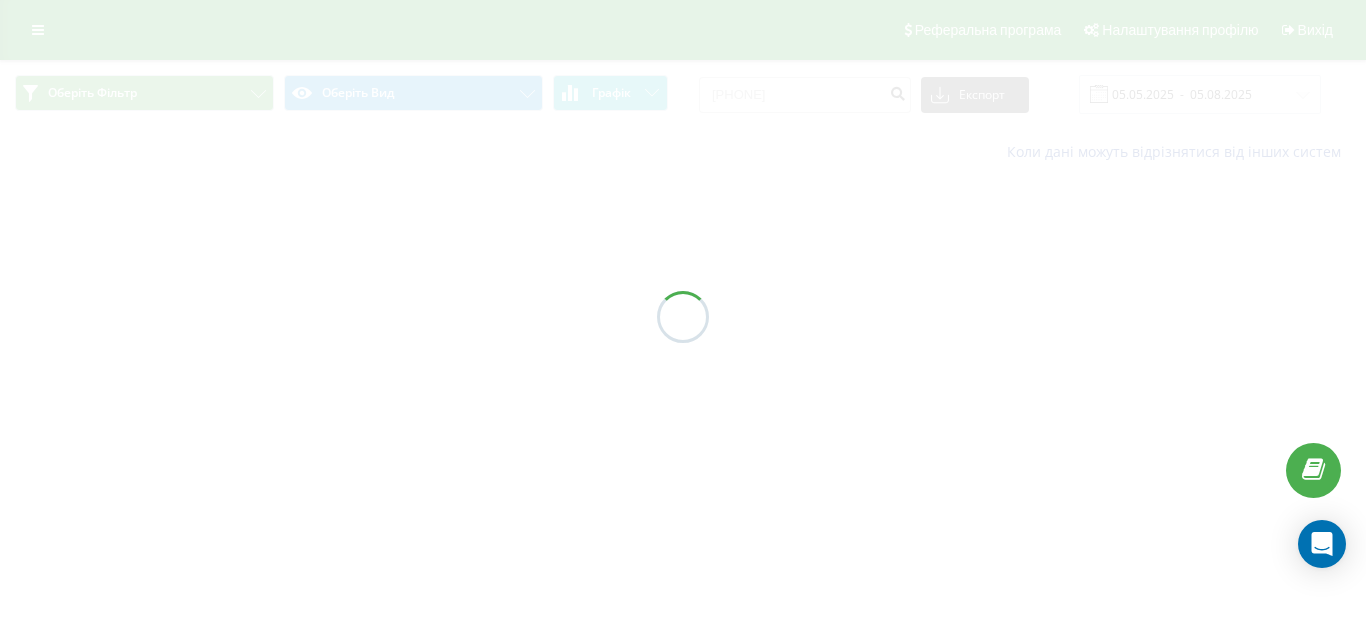 scroll, scrollTop: 0, scrollLeft: 0, axis: both 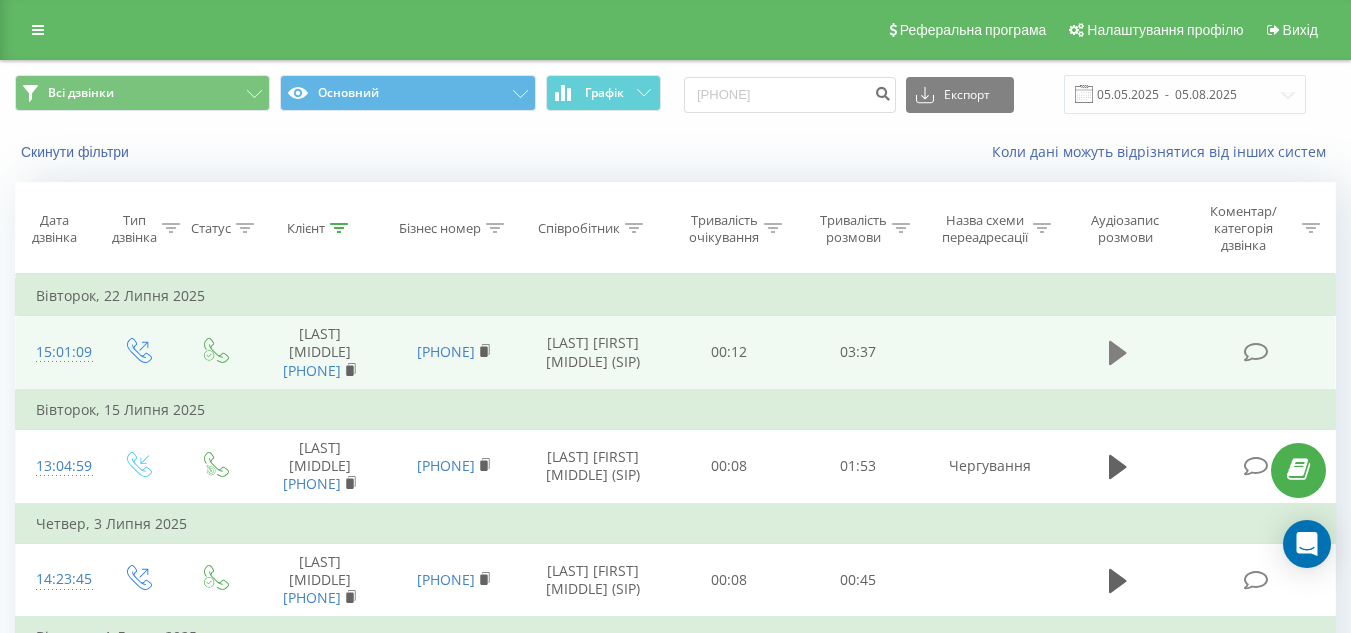 click 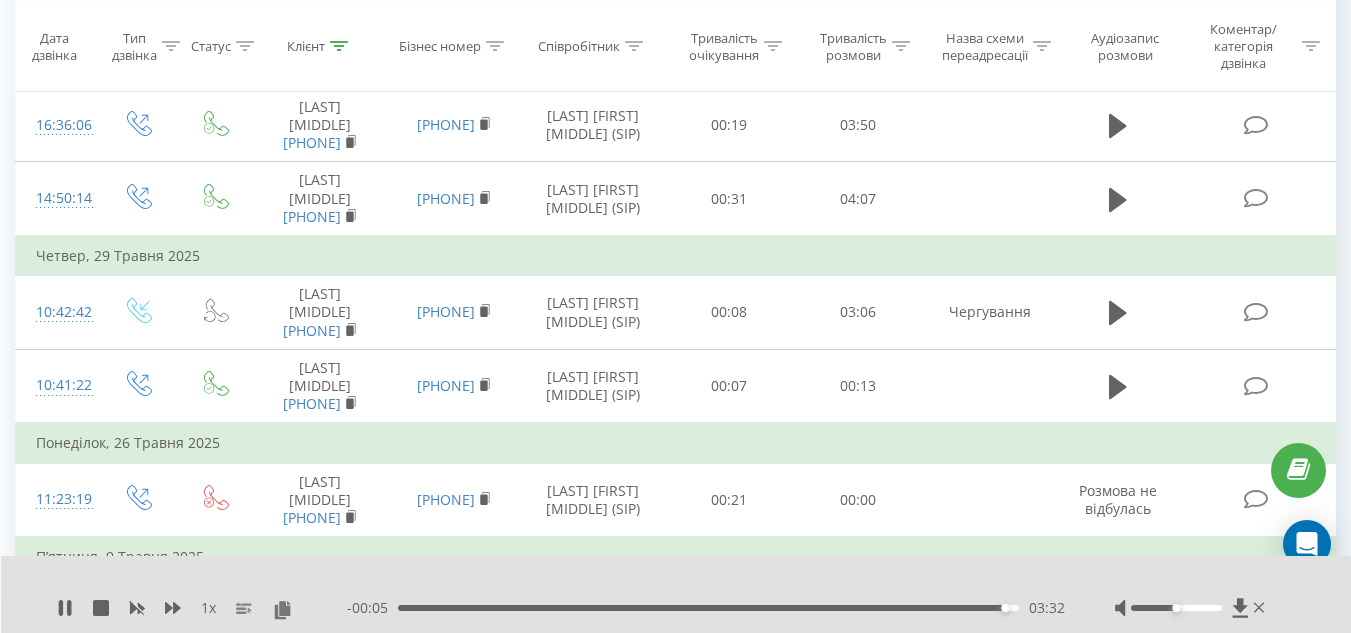scroll, scrollTop: 1063, scrollLeft: 0, axis: vertical 